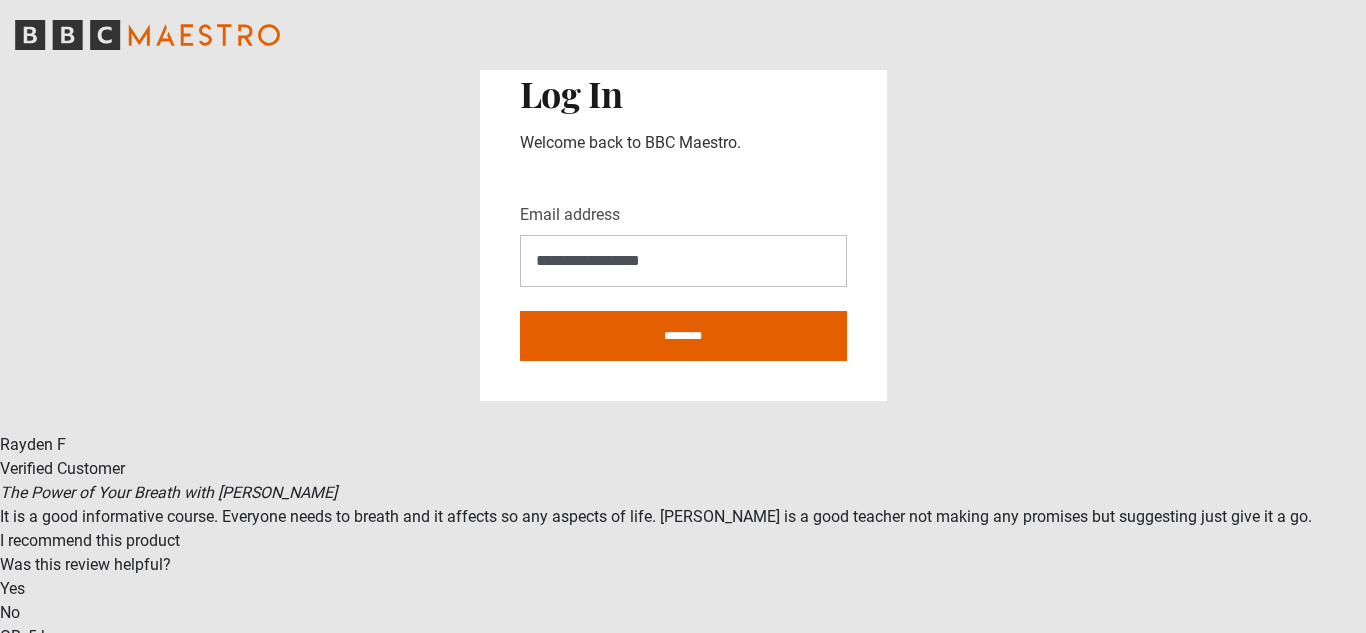scroll, scrollTop: 0, scrollLeft: 0, axis: both 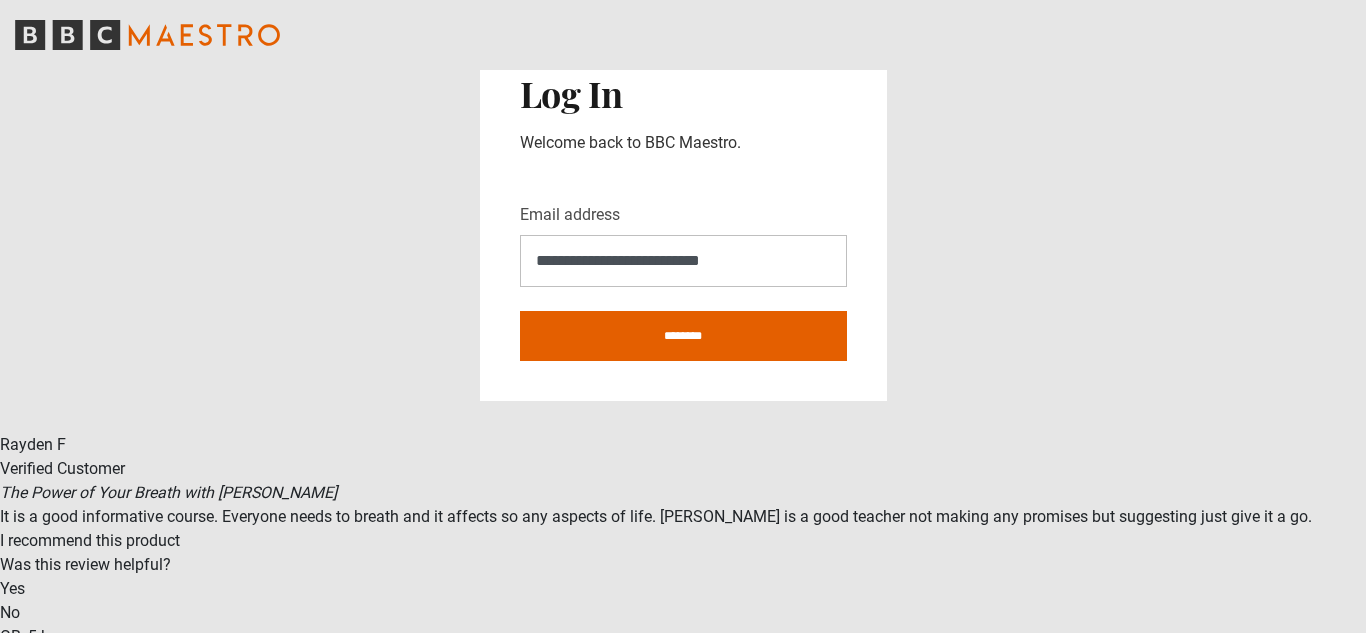 type on "**********" 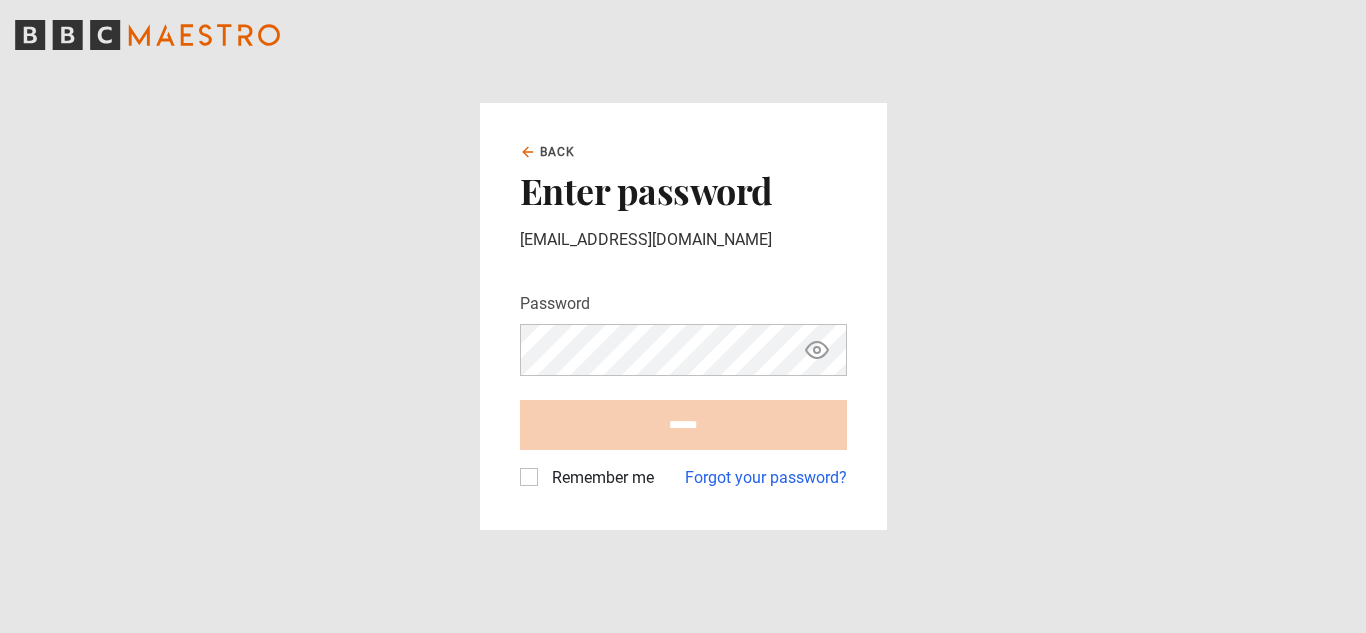 scroll, scrollTop: 0, scrollLeft: 0, axis: both 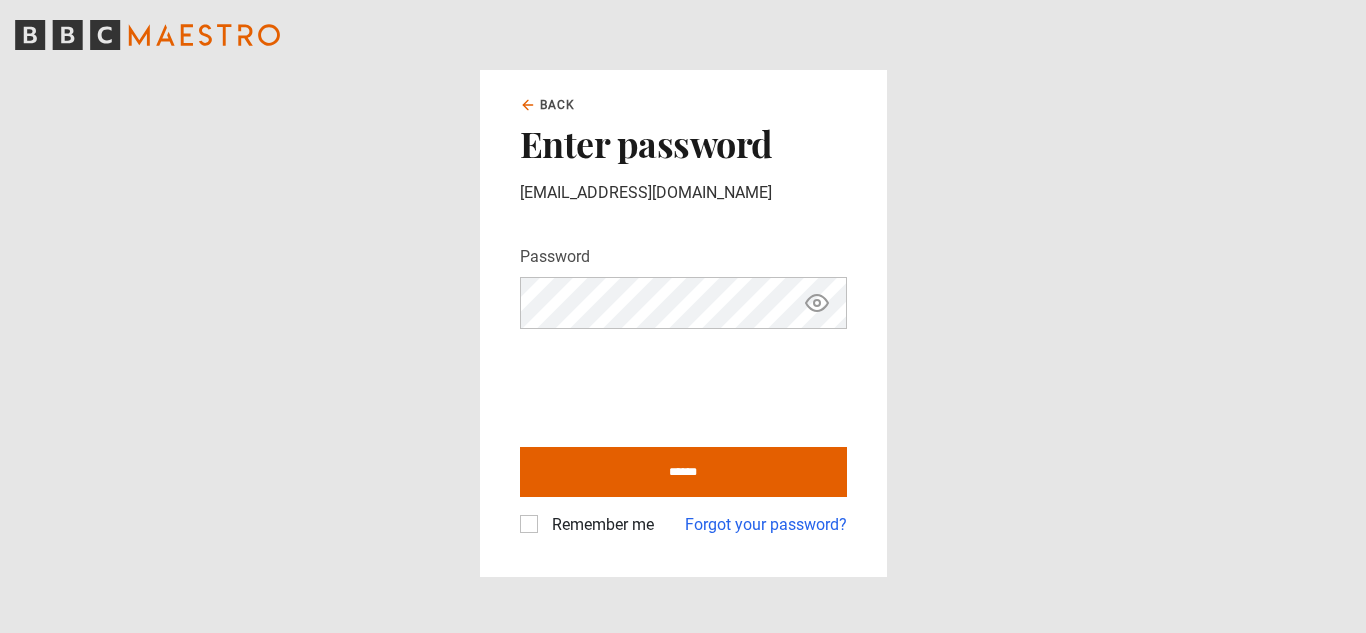 click on "******" at bounding box center [683, 472] 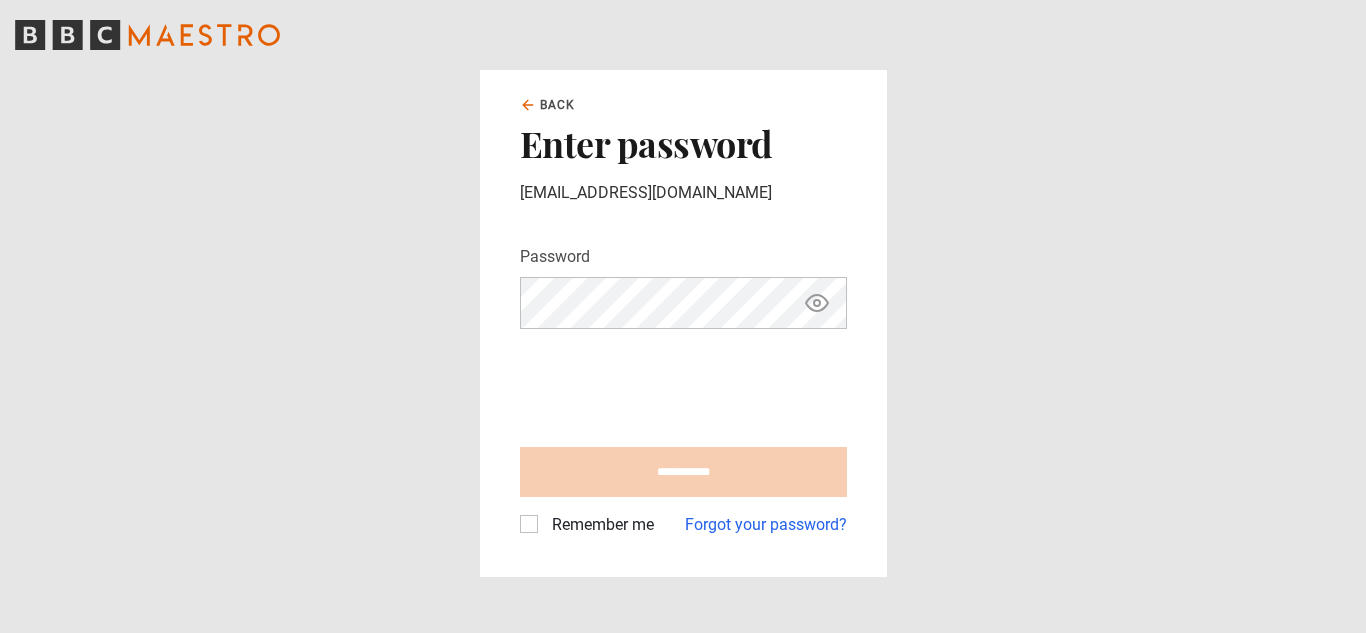 type on "**********" 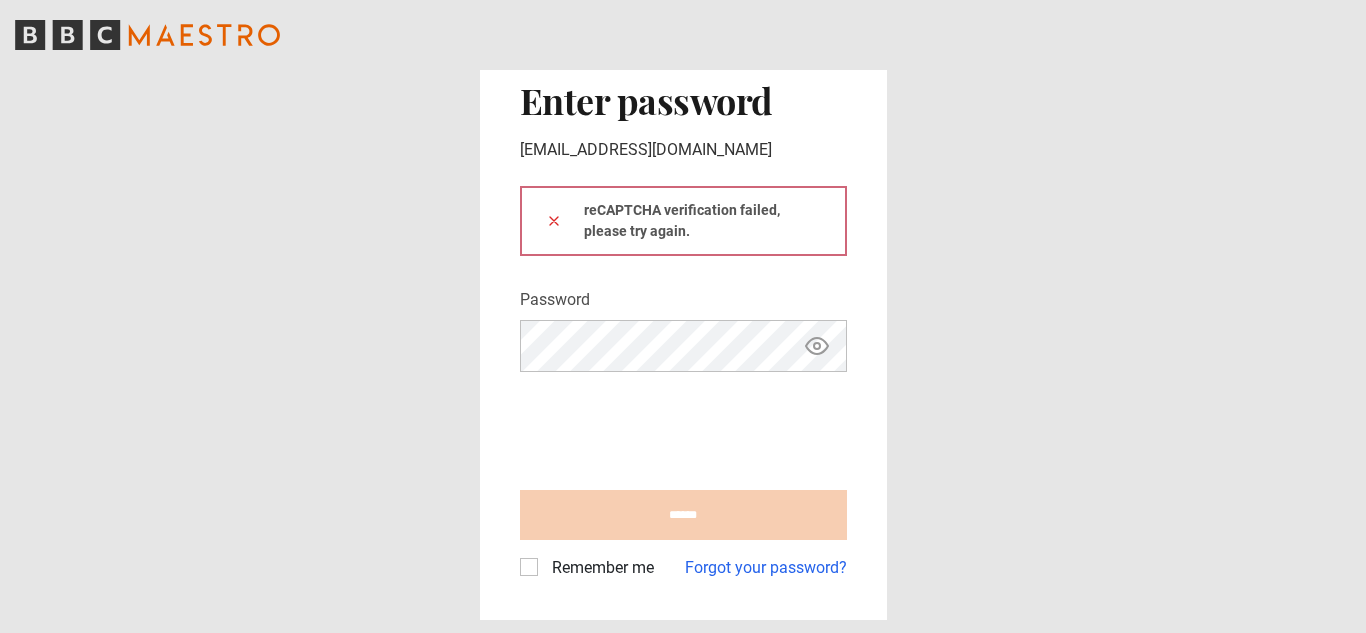scroll, scrollTop: 0, scrollLeft: 0, axis: both 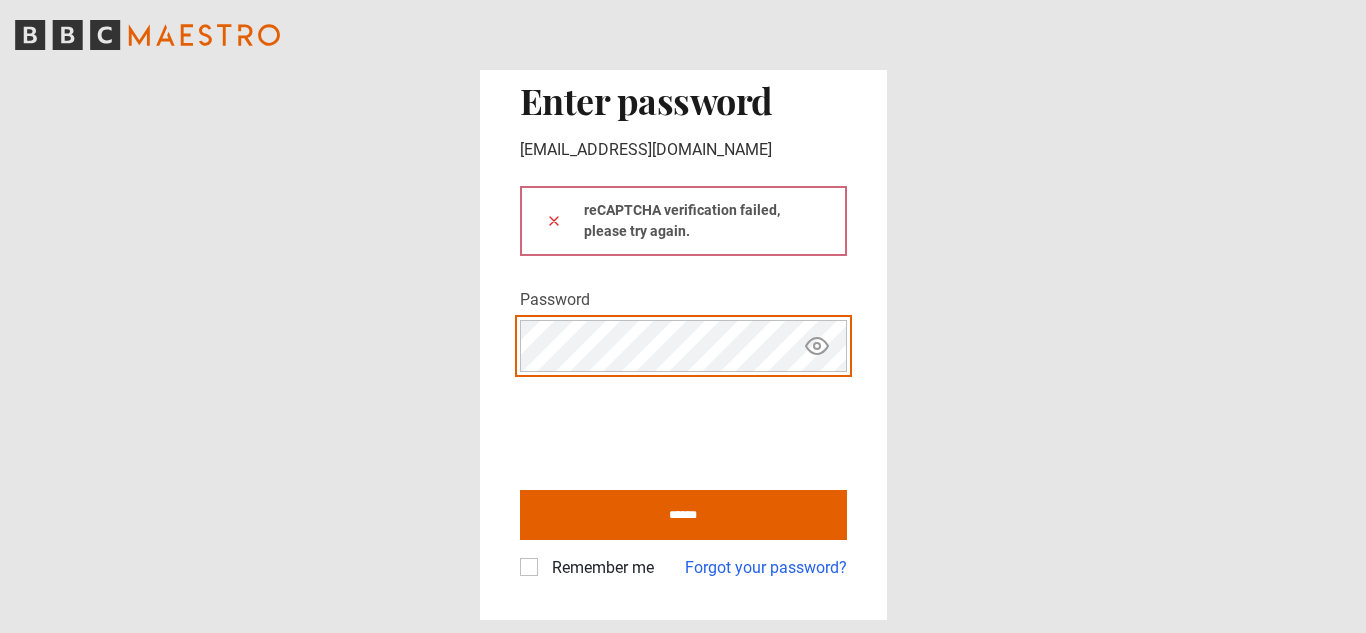 click at bounding box center [554, 220] 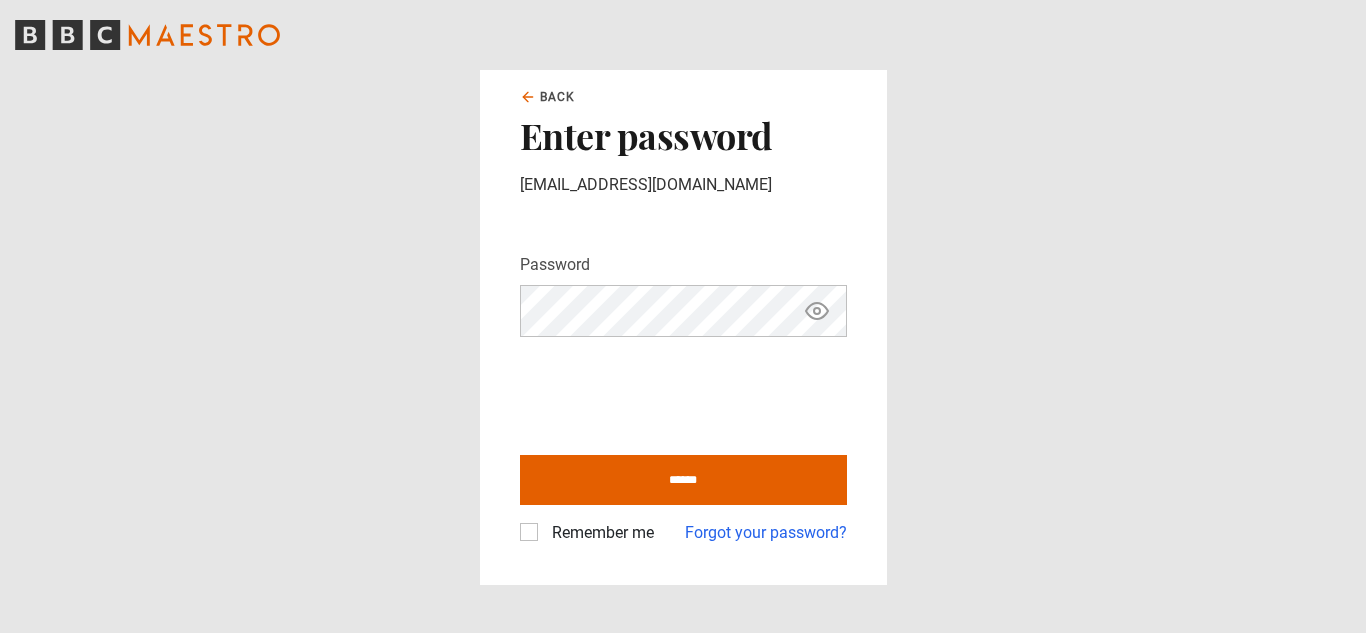 click on "Remember me" at bounding box center (587, 533) 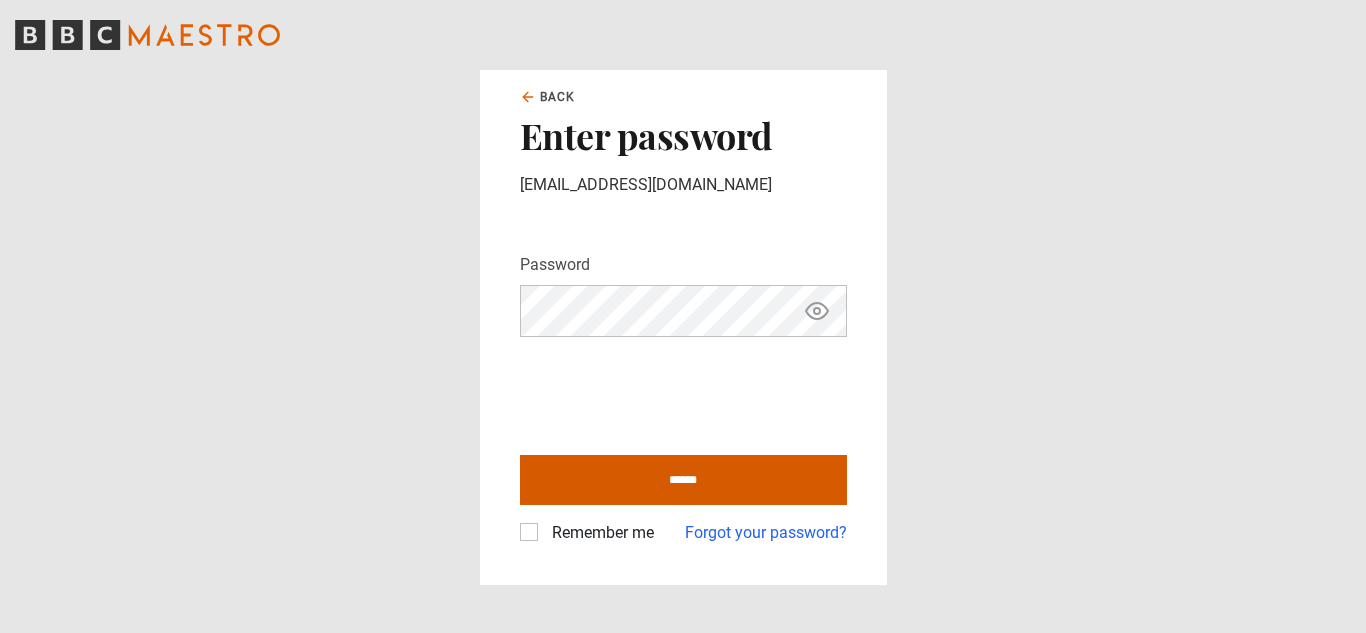 click on "******" at bounding box center (683, 480) 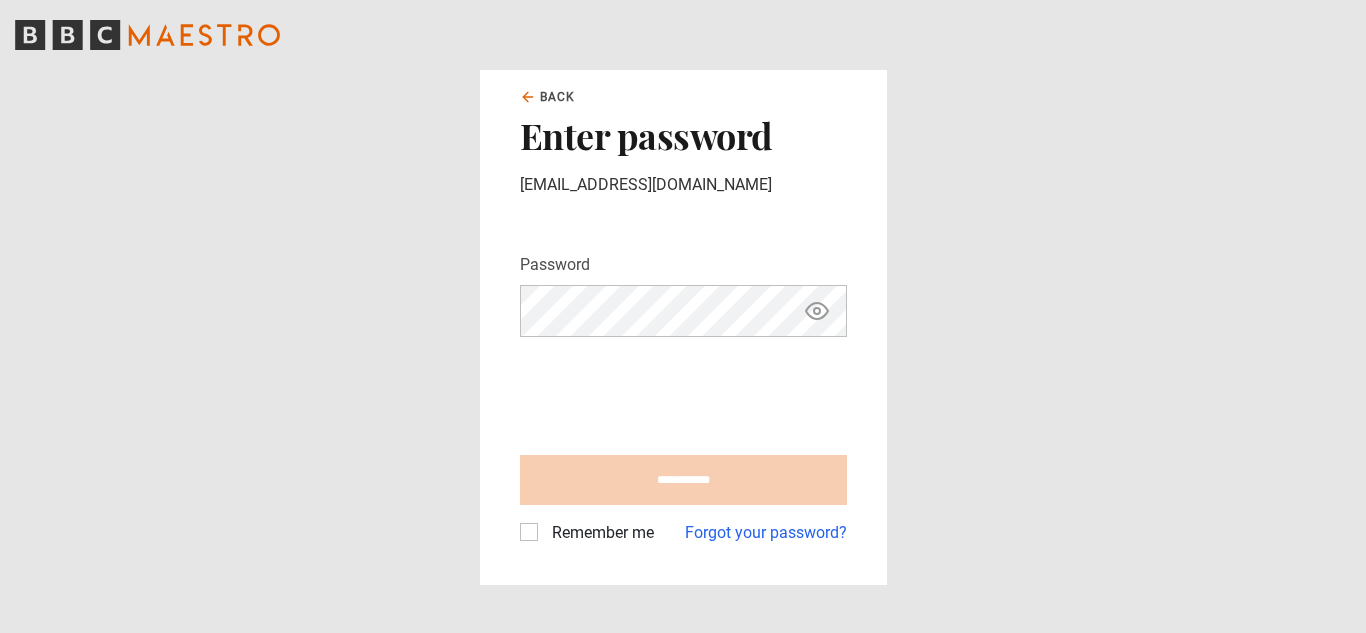 type on "**********" 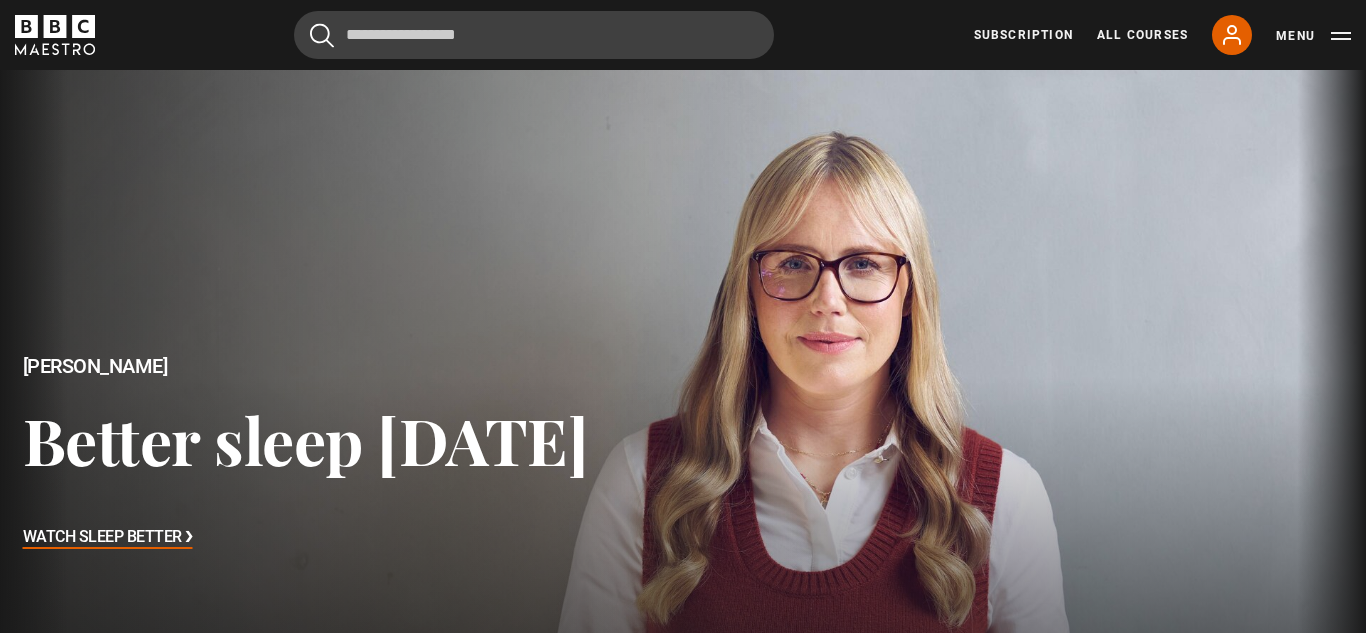 scroll, scrollTop: 1561, scrollLeft: 0, axis: vertical 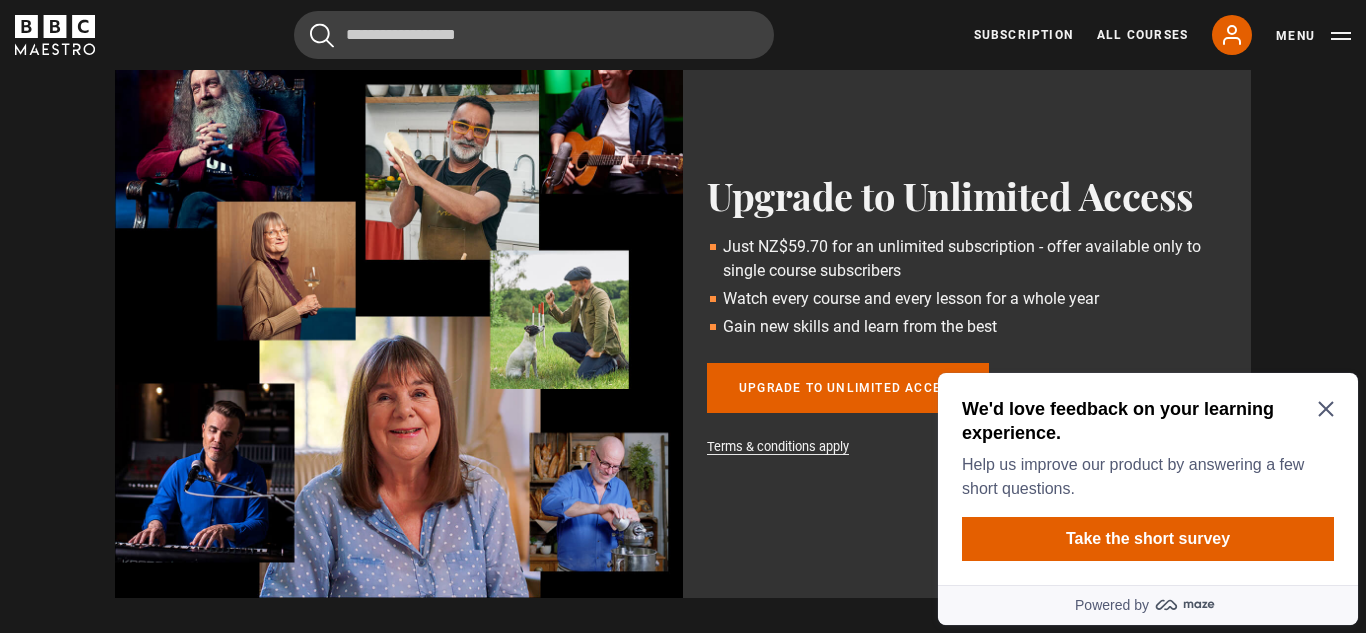 click 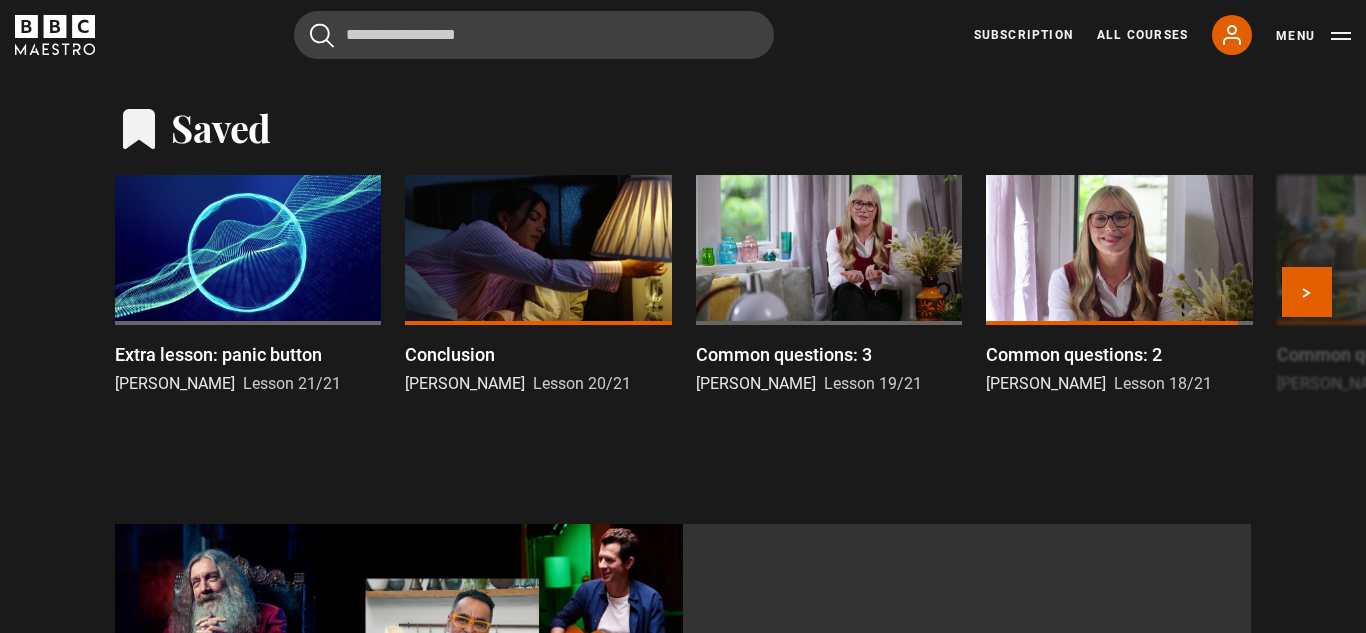 scroll, scrollTop: 1615, scrollLeft: 0, axis: vertical 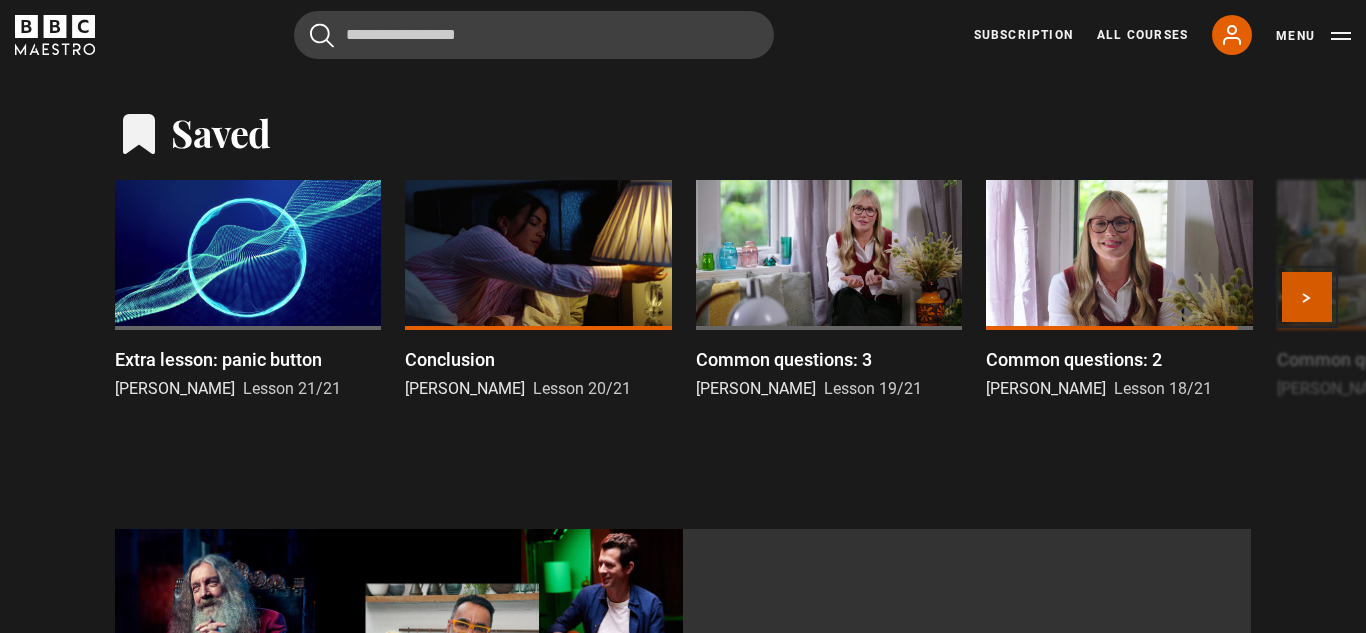 click on "Next" at bounding box center [1307, 297] 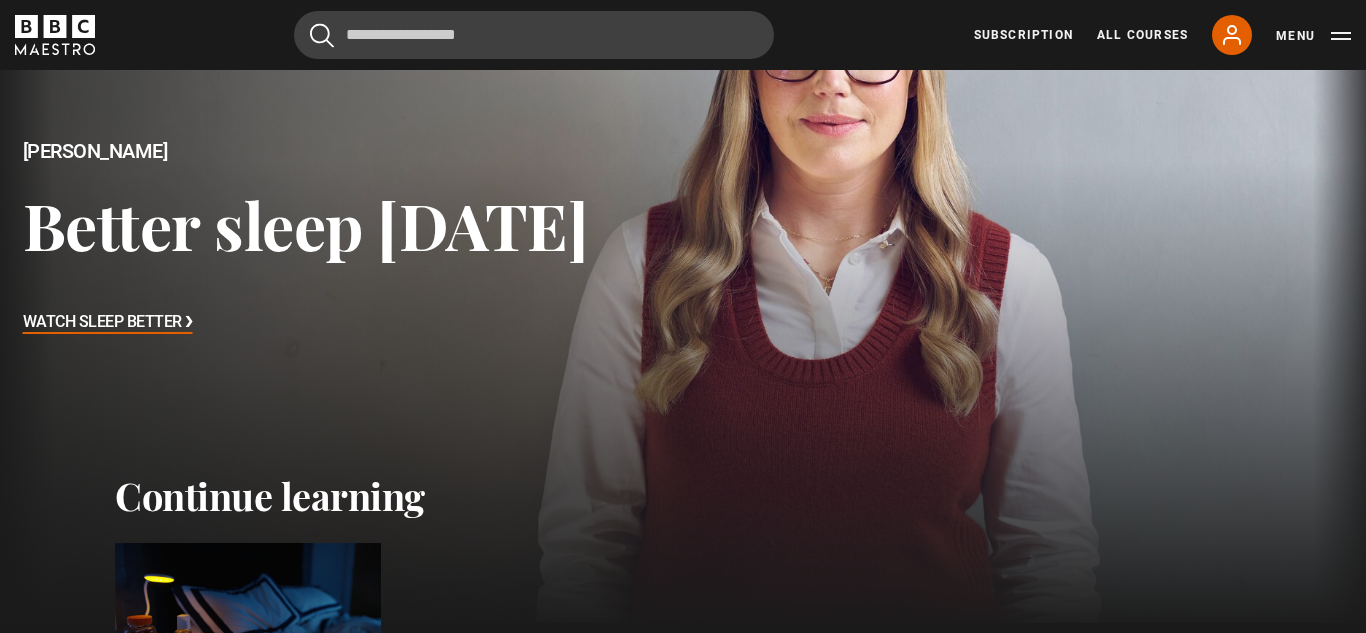 scroll, scrollTop: 125, scrollLeft: 0, axis: vertical 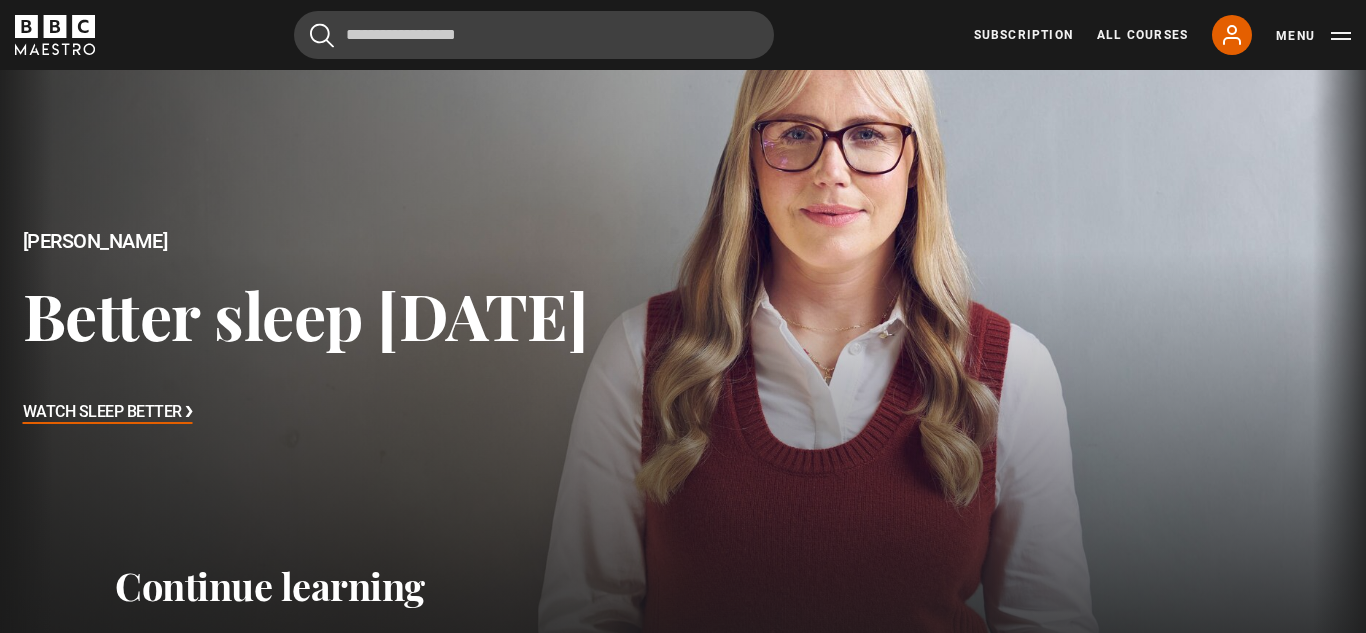 click on "Watch
Sleep Better ❯" at bounding box center (108, 413) 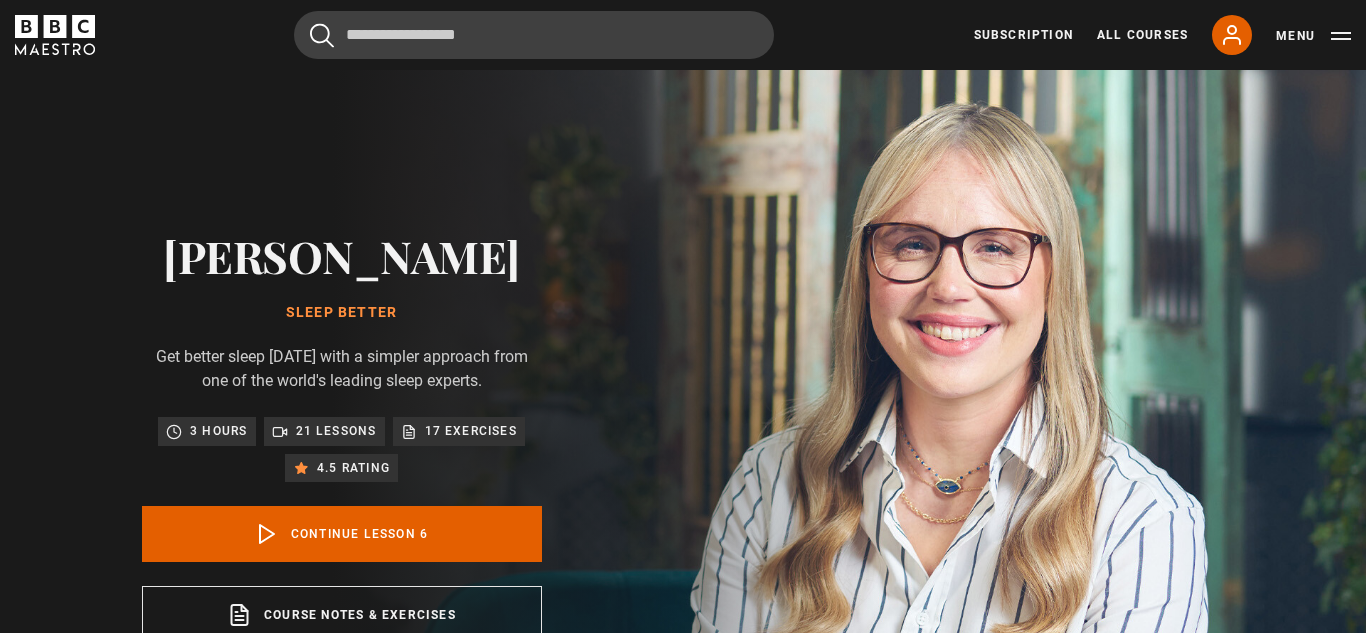 scroll, scrollTop: 916, scrollLeft: 0, axis: vertical 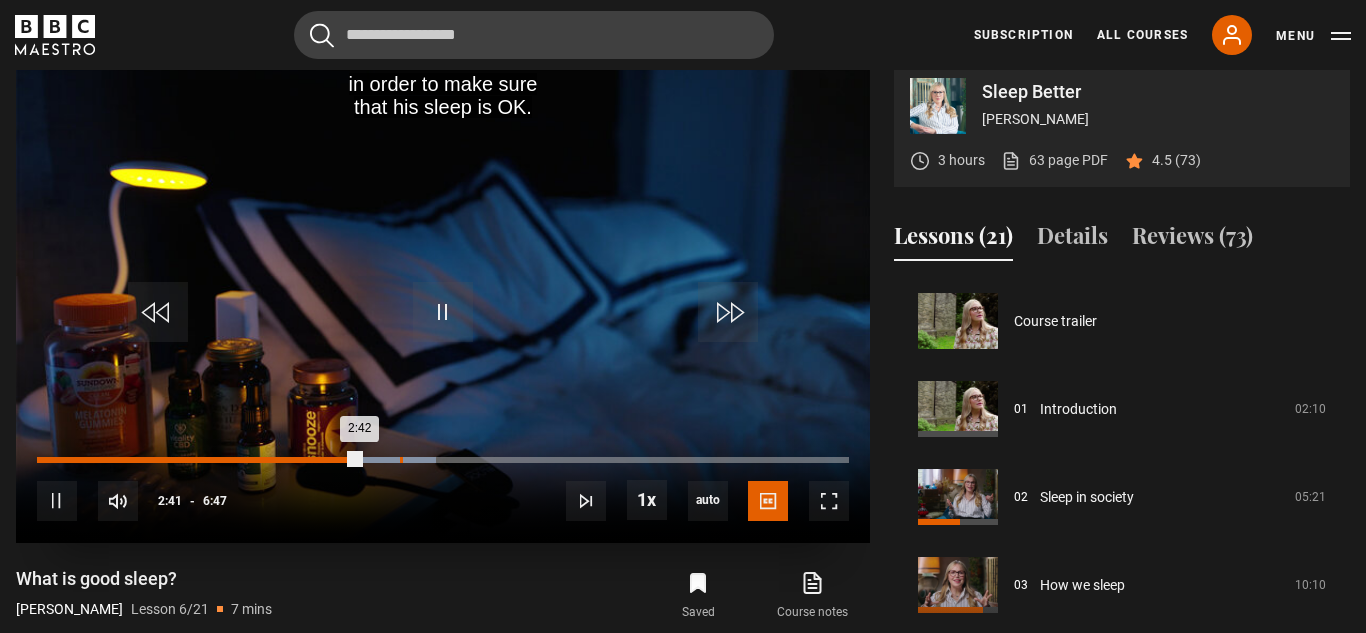 click on "3:01" at bounding box center [401, 460] 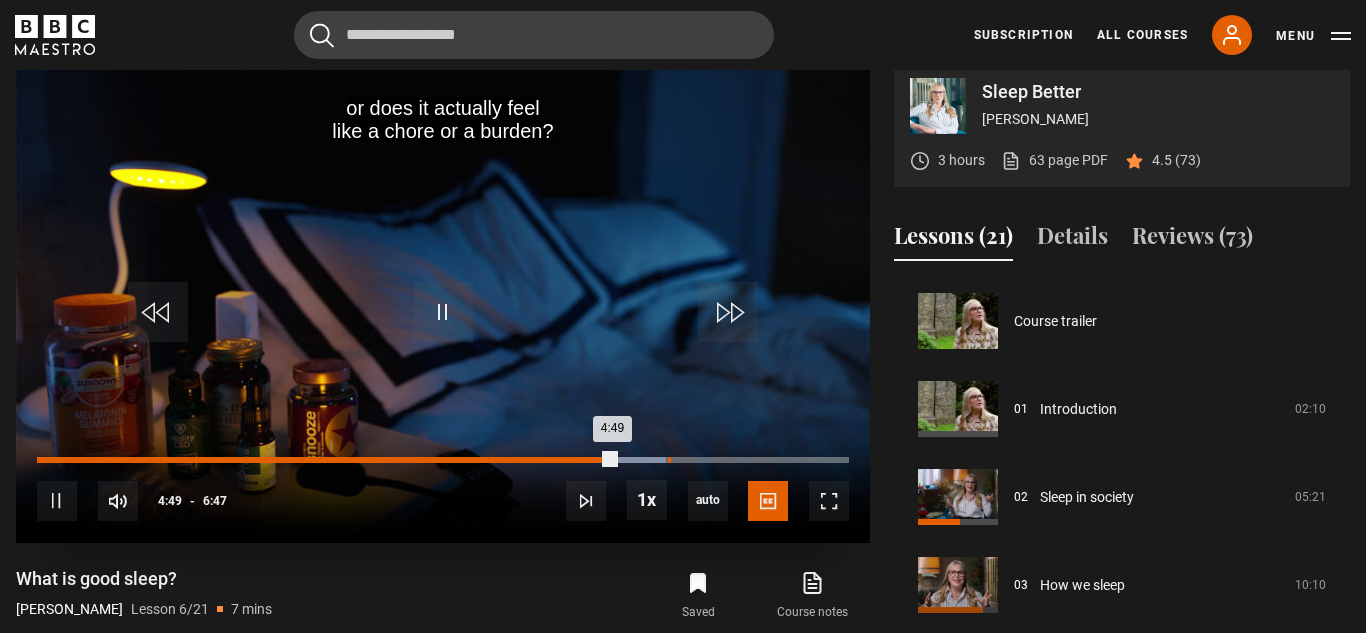 click on "5:16" at bounding box center (669, 460) 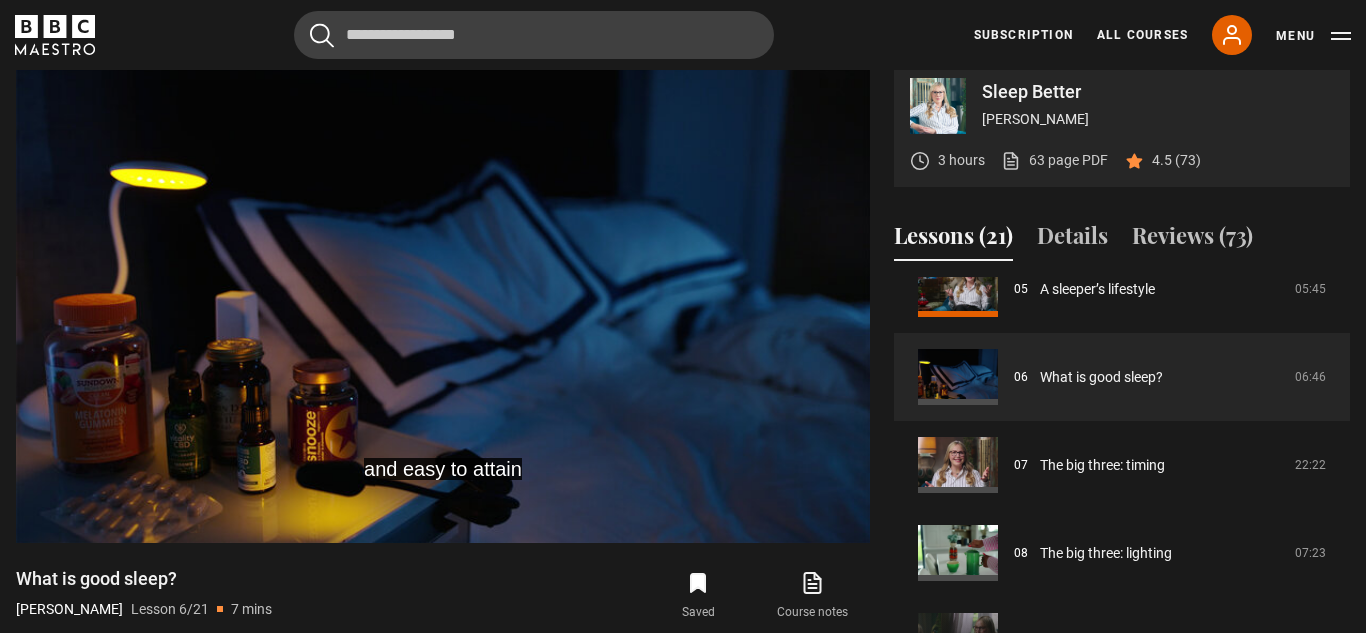 scroll, scrollTop: 474, scrollLeft: 0, axis: vertical 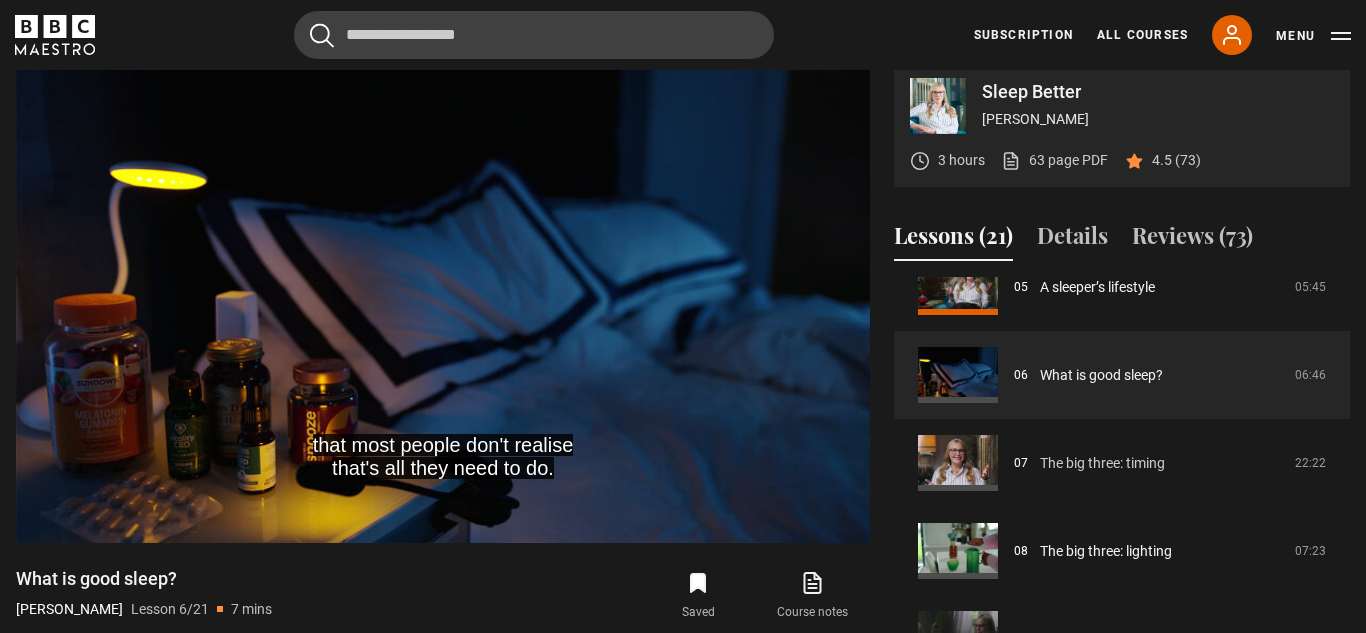 click on "The big three: timing" at bounding box center (1102, 463) 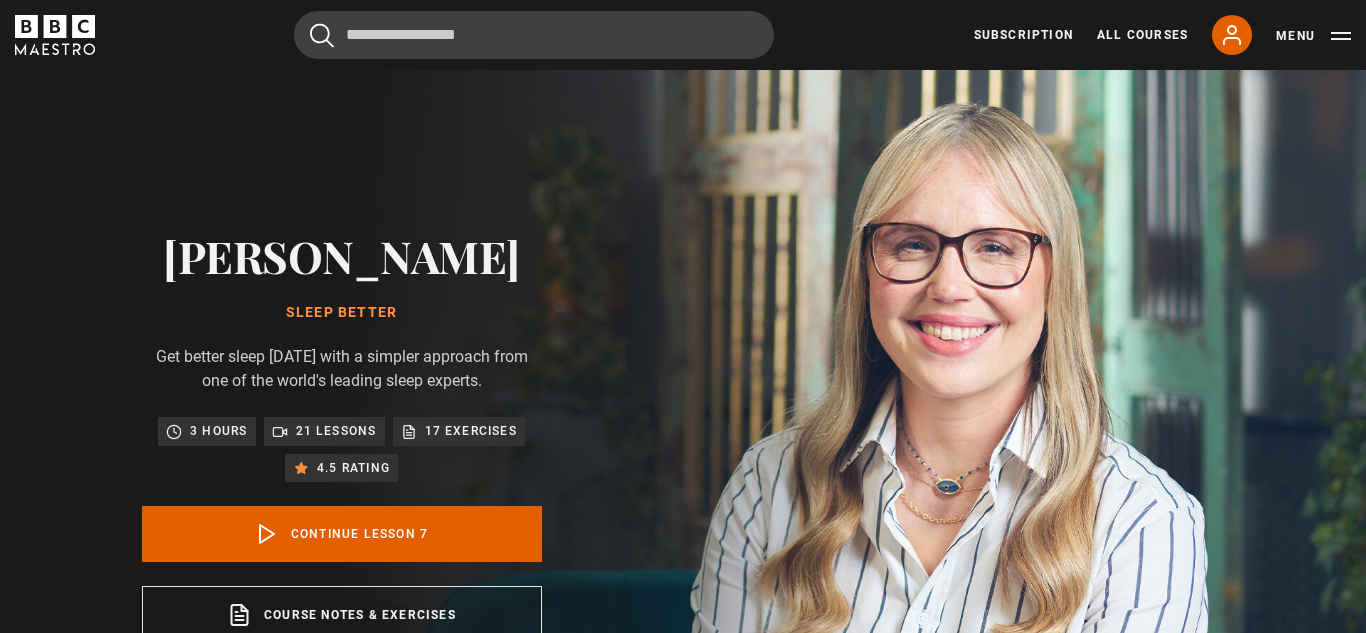 scroll, scrollTop: 941, scrollLeft: 0, axis: vertical 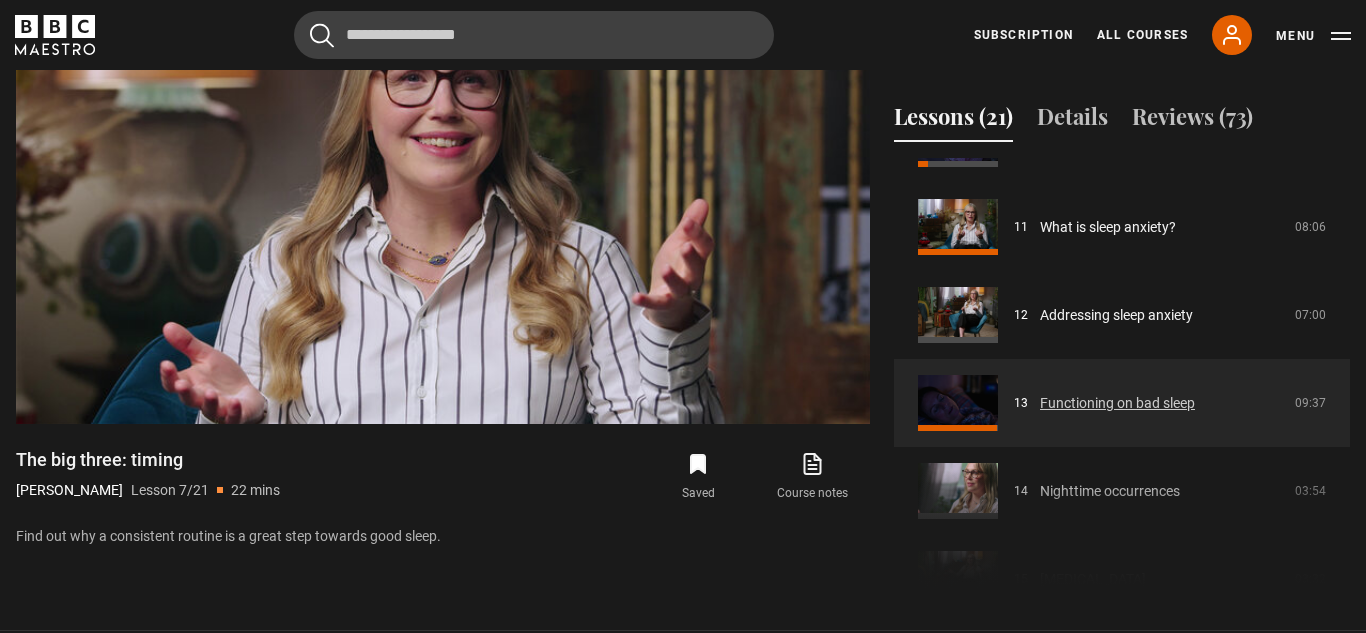 click on "Functioning on bad sleep" at bounding box center [1117, 403] 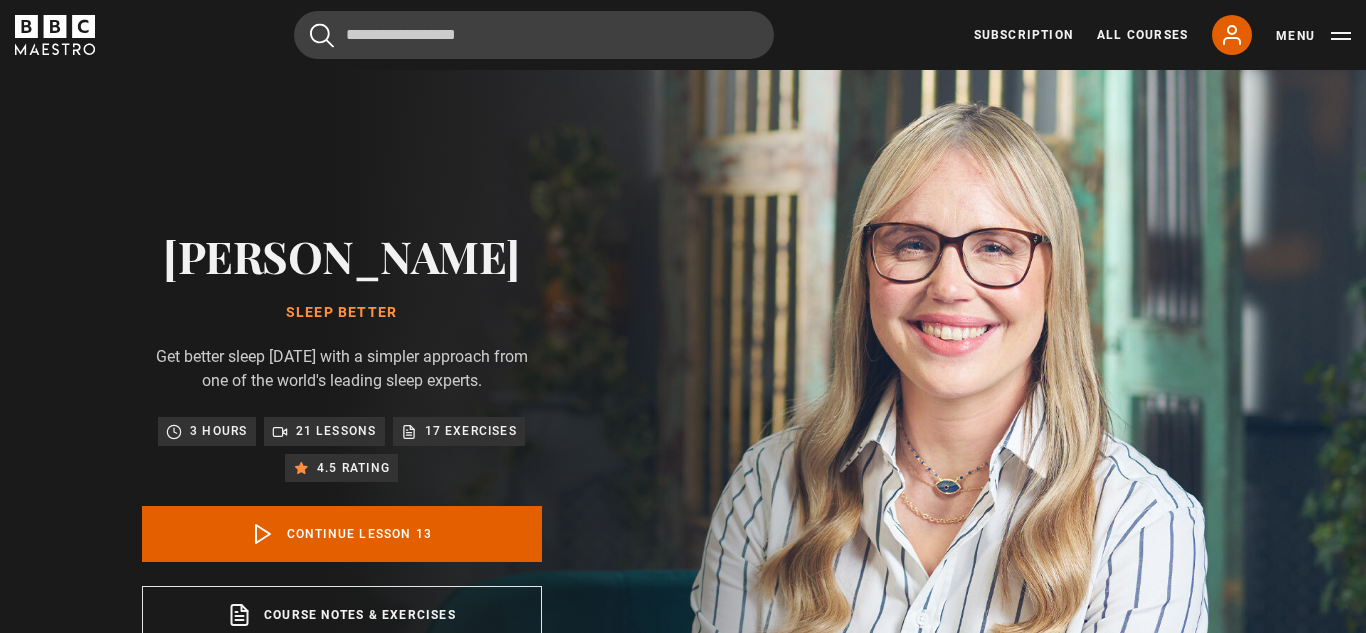 scroll, scrollTop: 856, scrollLeft: 0, axis: vertical 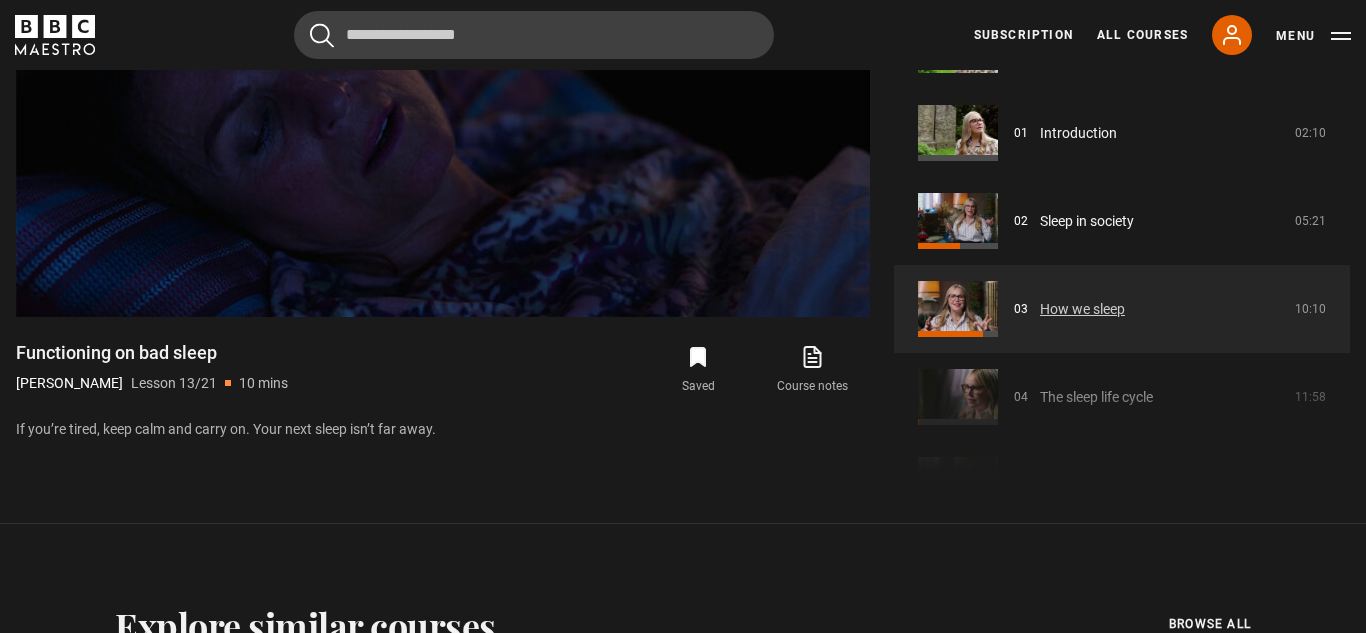 click on "How we sleep" at bounding box center [1082, 309] 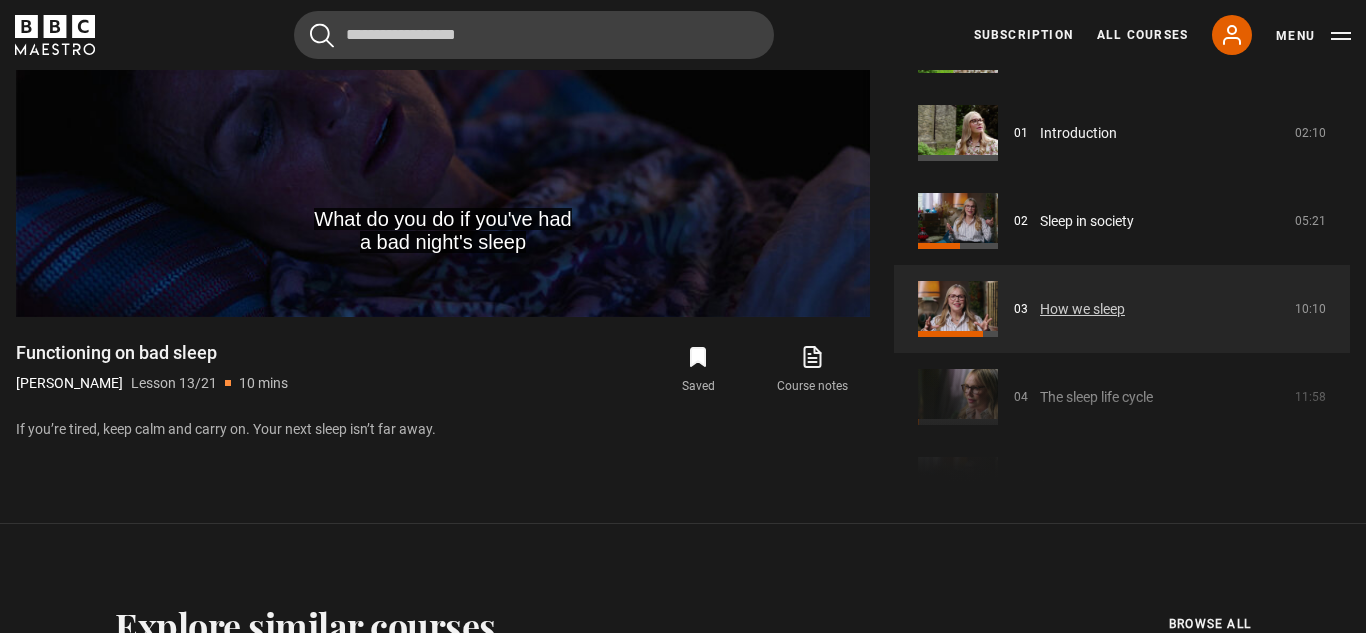 scroll, scrollTop: 0, scrollLeft: 0, axis: both 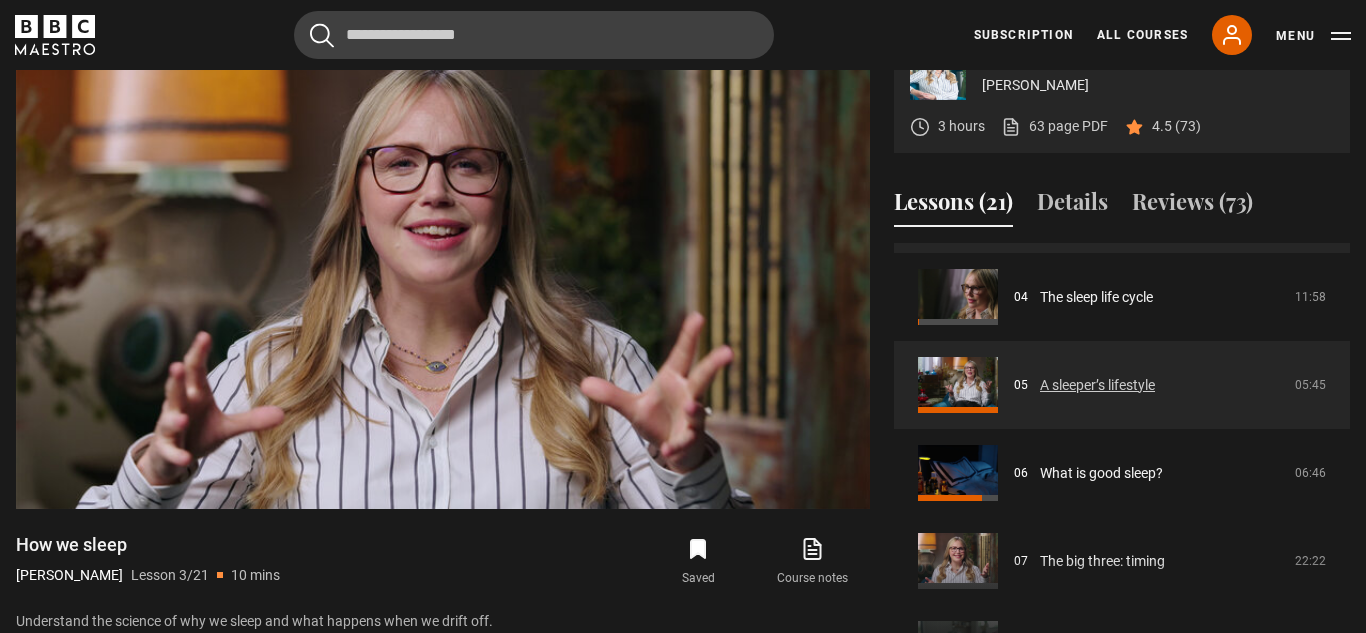 click on "A sleeper’s lifestyle" at bounding box center [1097, 385] 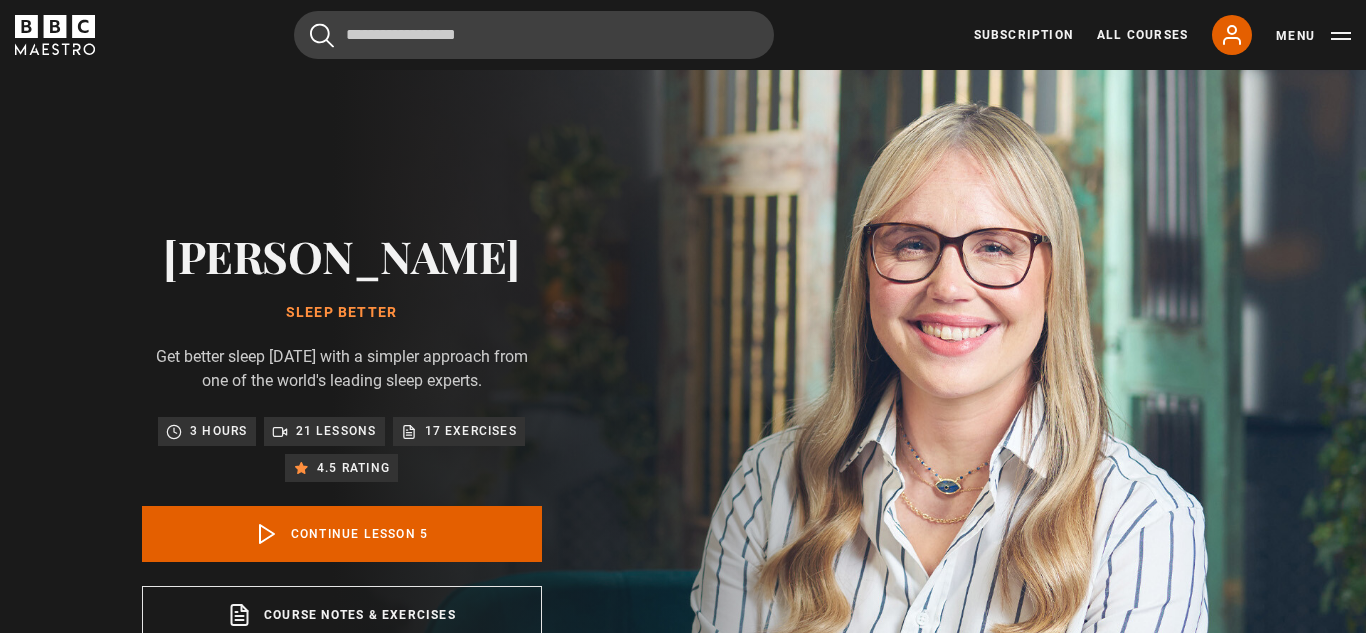 scroll, scrollTop: 856, scrollLeft: 0, axis: vertical 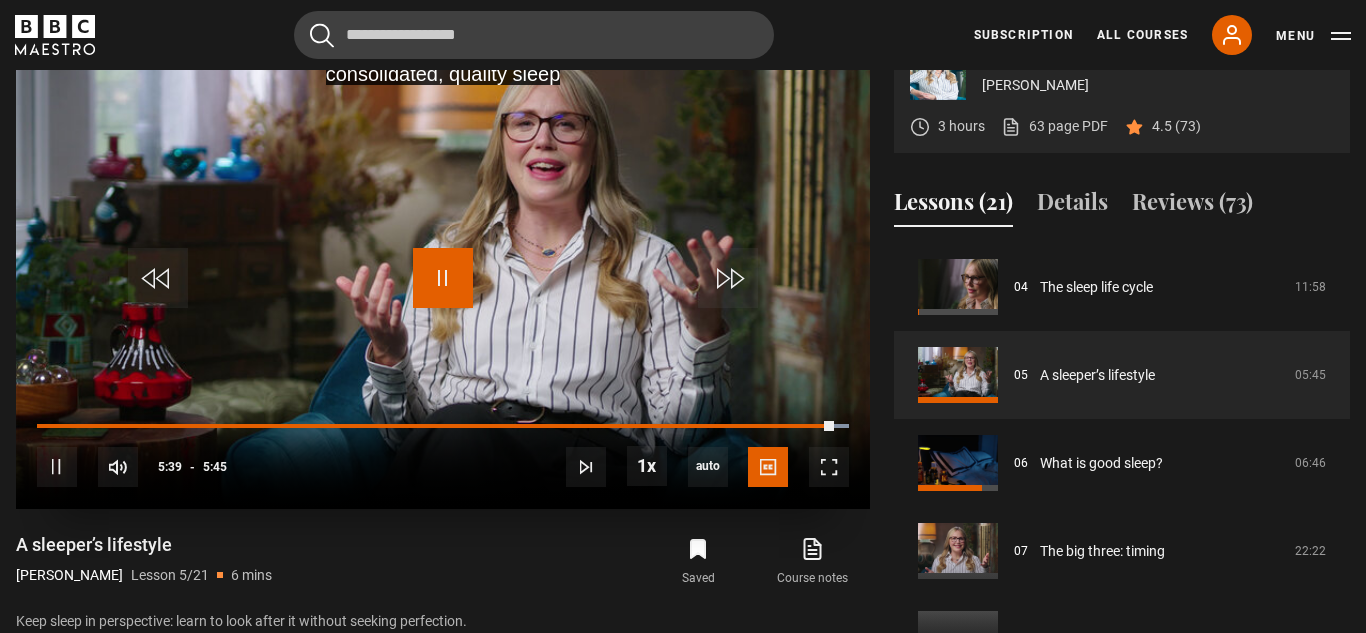 click at bounding box center [443, 278] 